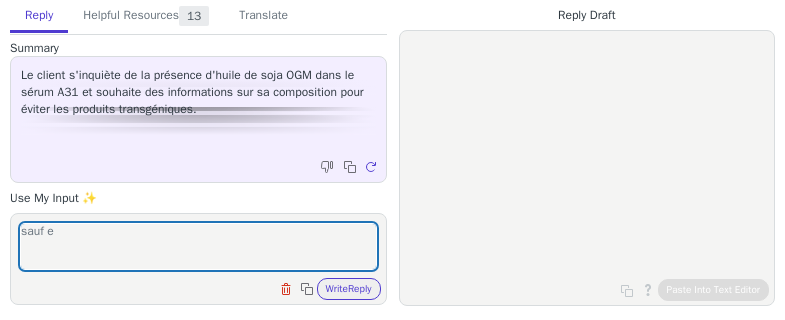scroll, scrollTop: 0, scrollLeft: 0, axis: both 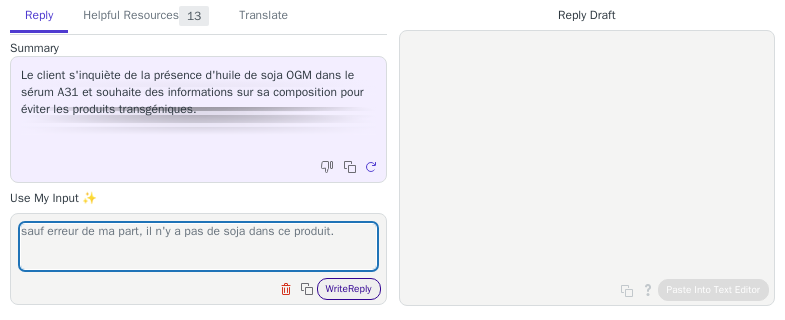 type on "sauf erreur de ma part, il n'y a pas de soja dans ce produit." 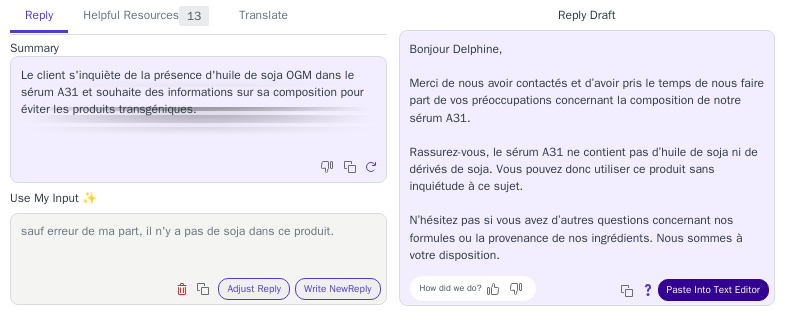 click on "Paste Into Text Editor" at bounding box center (713, 290) 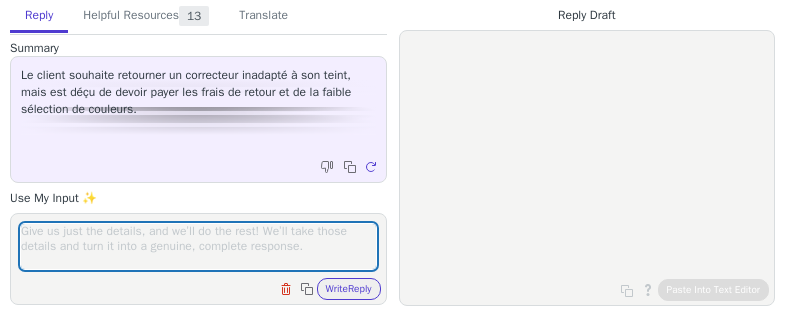 scroll, scrollTop: 0, scrollLeft: 0, axis: both 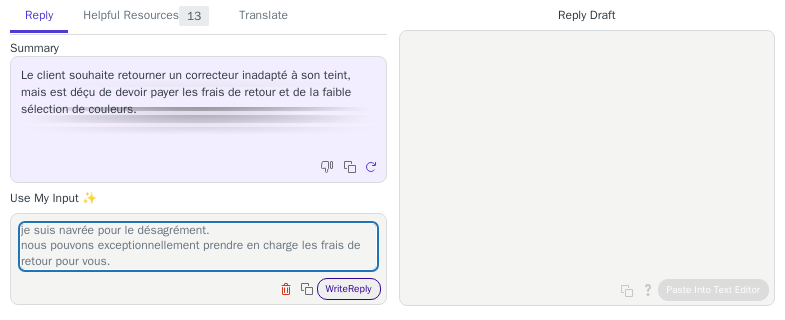 type on "je suis navrée pour le désagrément.
nous pouvons exceptionnellement prendre en charge les frais de retour pour vous." 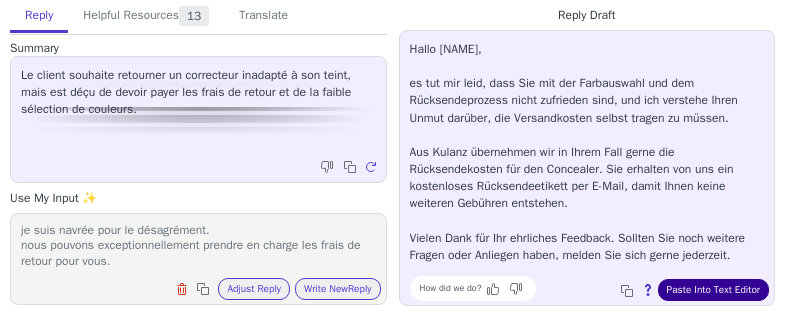 click on "Paste Into Text Editor" at bounding box center (713, 290) 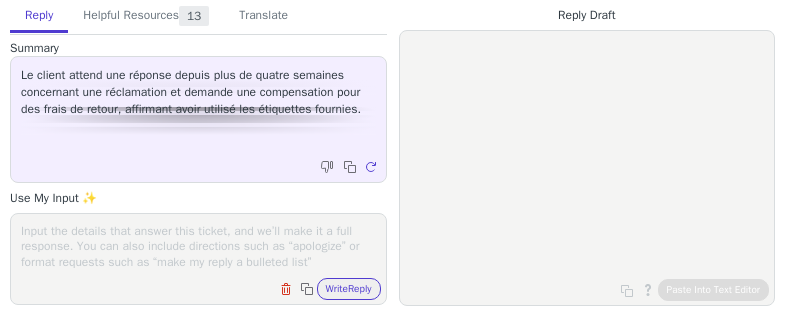 scroll, scrollTop: 0, scrollLeft: 0, axis: both 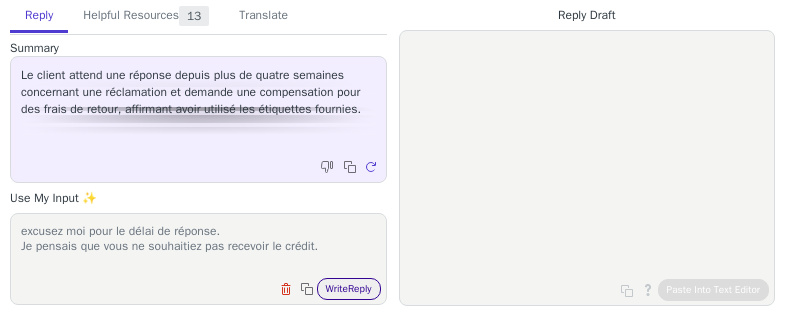 type on "excusez moi pour le délai de réponse.
Je pensais que vous ne souhaitiez pas recevoir le crédit." 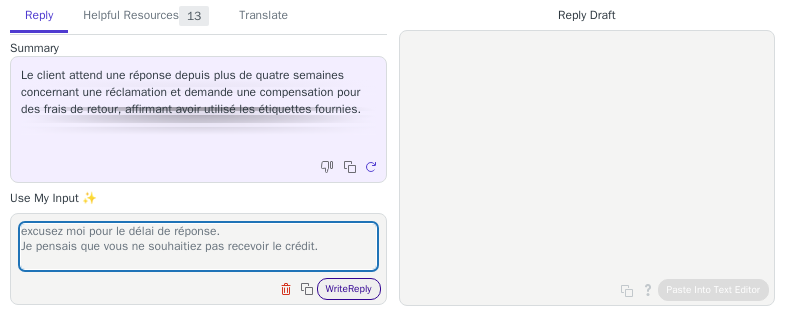 click on "Write  Reply" at bounding box center (349, 289) 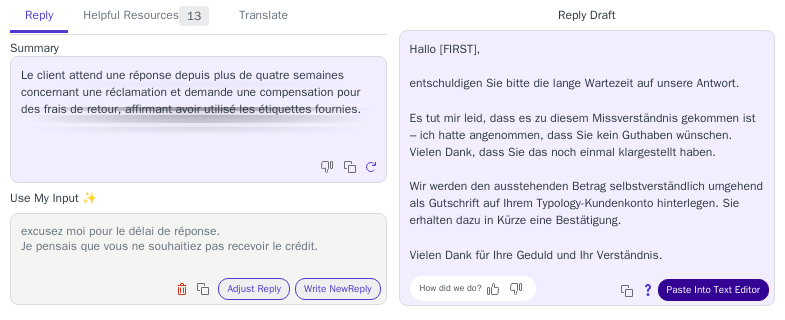 click on "Paste Into Text Editor" at bounding box center [713, 290] 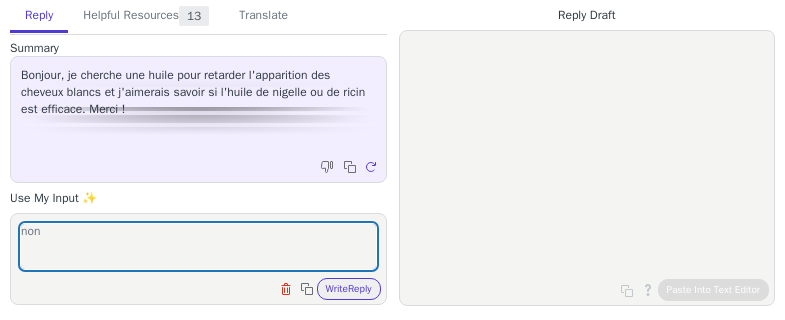 scroll, scrollTop: 0, scrollLeft: 0, axis: both 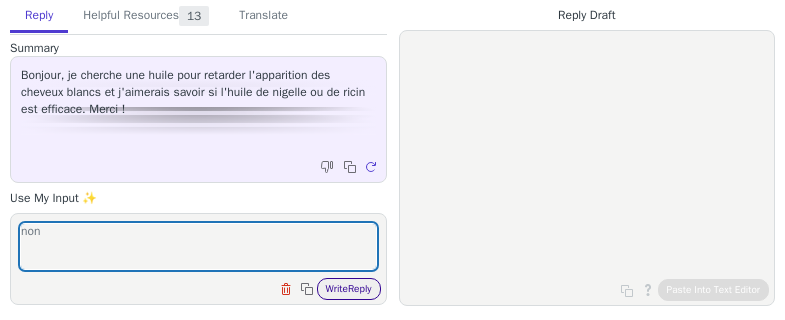 type on "non" 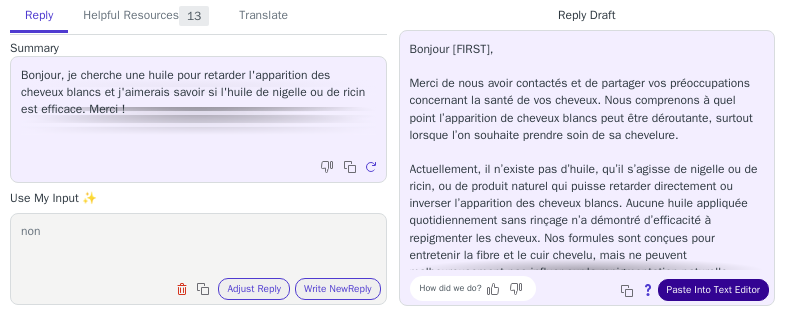 click on "Paste Into Text Editor" at bounding box center [713, 290] 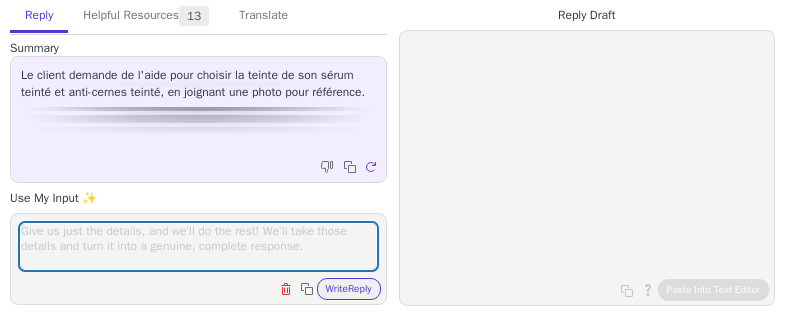 scroll, scrollTop: 0, scrollLeft: 0, axis: both 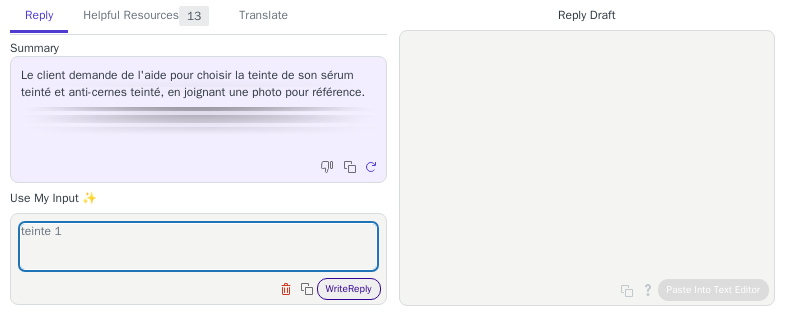 type on "teinte 1" 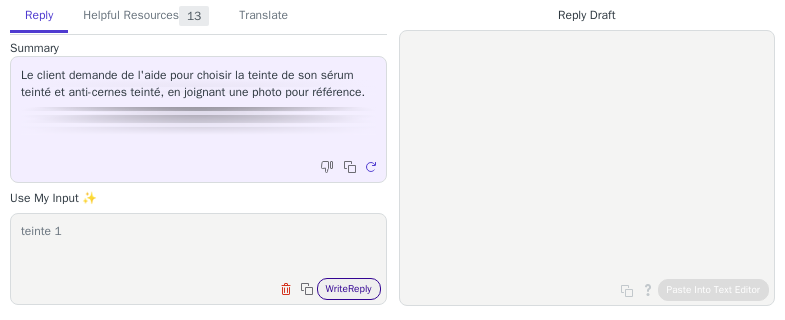 click on "Write  Reply" at bounding box center [349, 289] 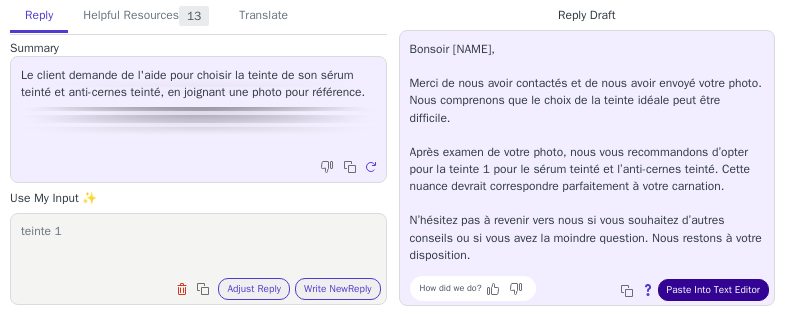 click on "Paste Into Text Editor" at bounding box center (713, 290) 